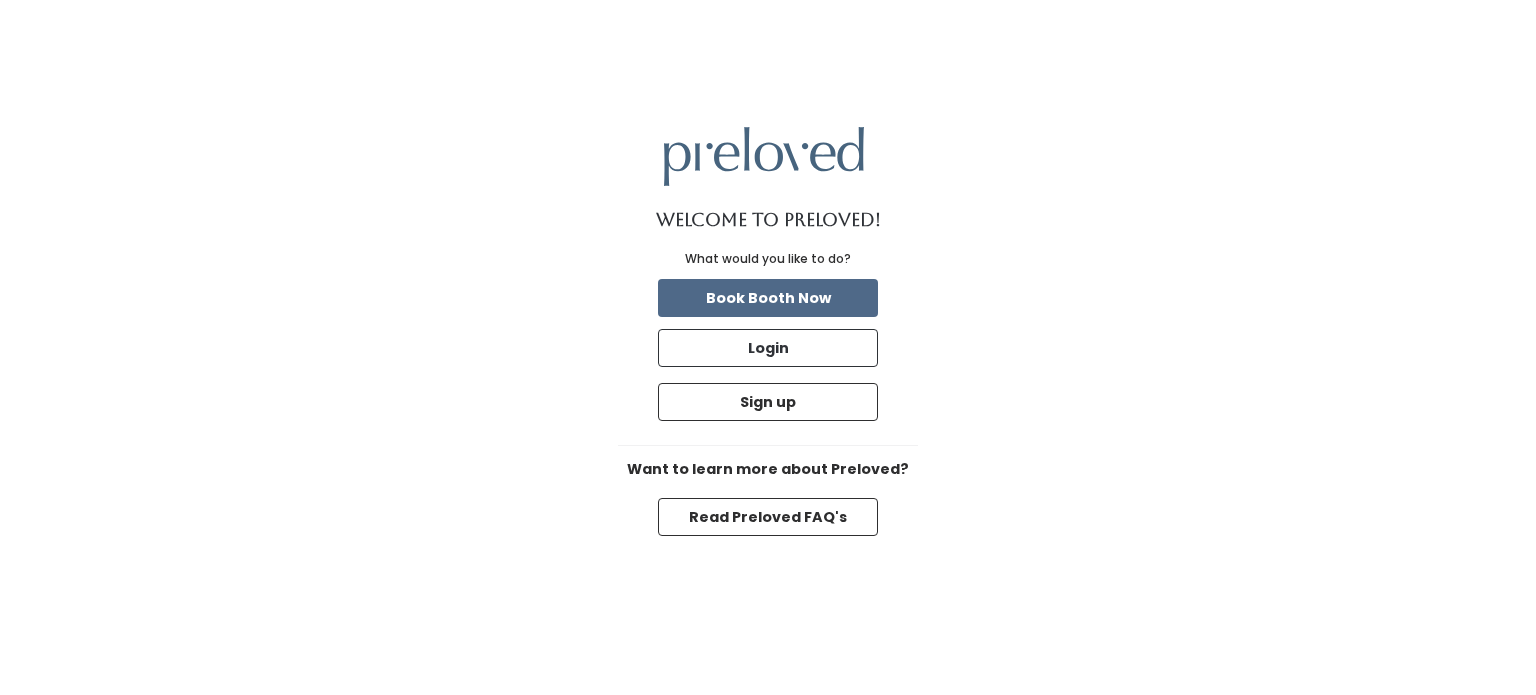 scroll, scrollTop: 0, scrollLeft: 0, axis: both 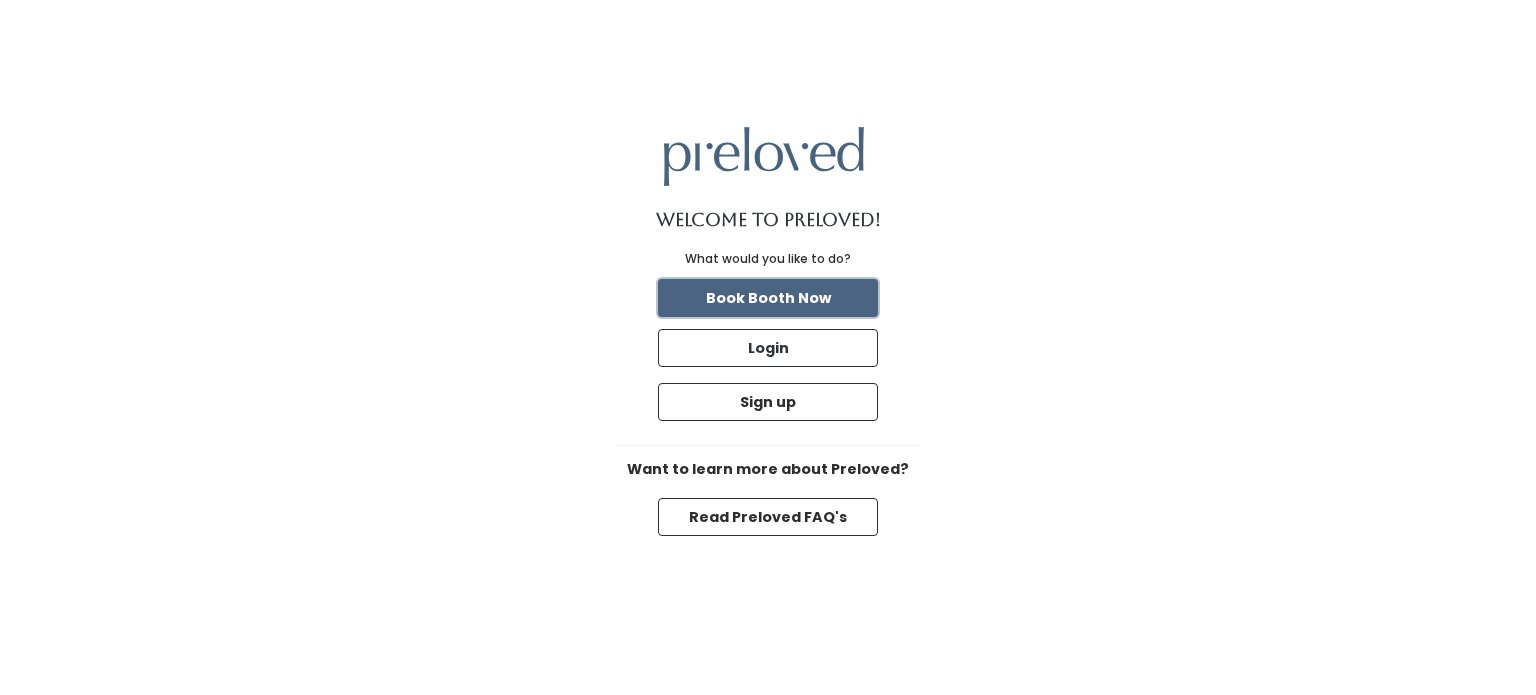 click on "Book Booth Now" at bounding box center [768, 298] 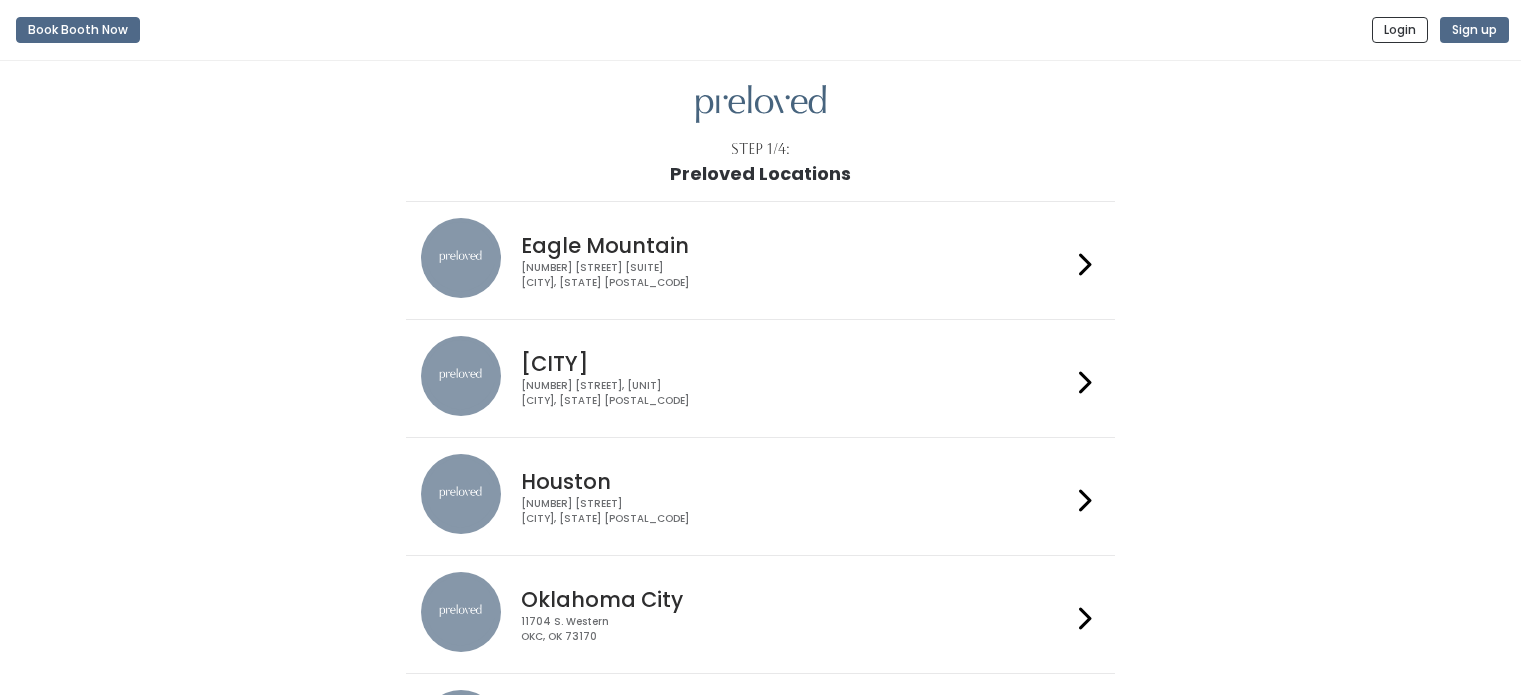 scroll, scrollTop: 0, scrollLeft: 0, axis: both 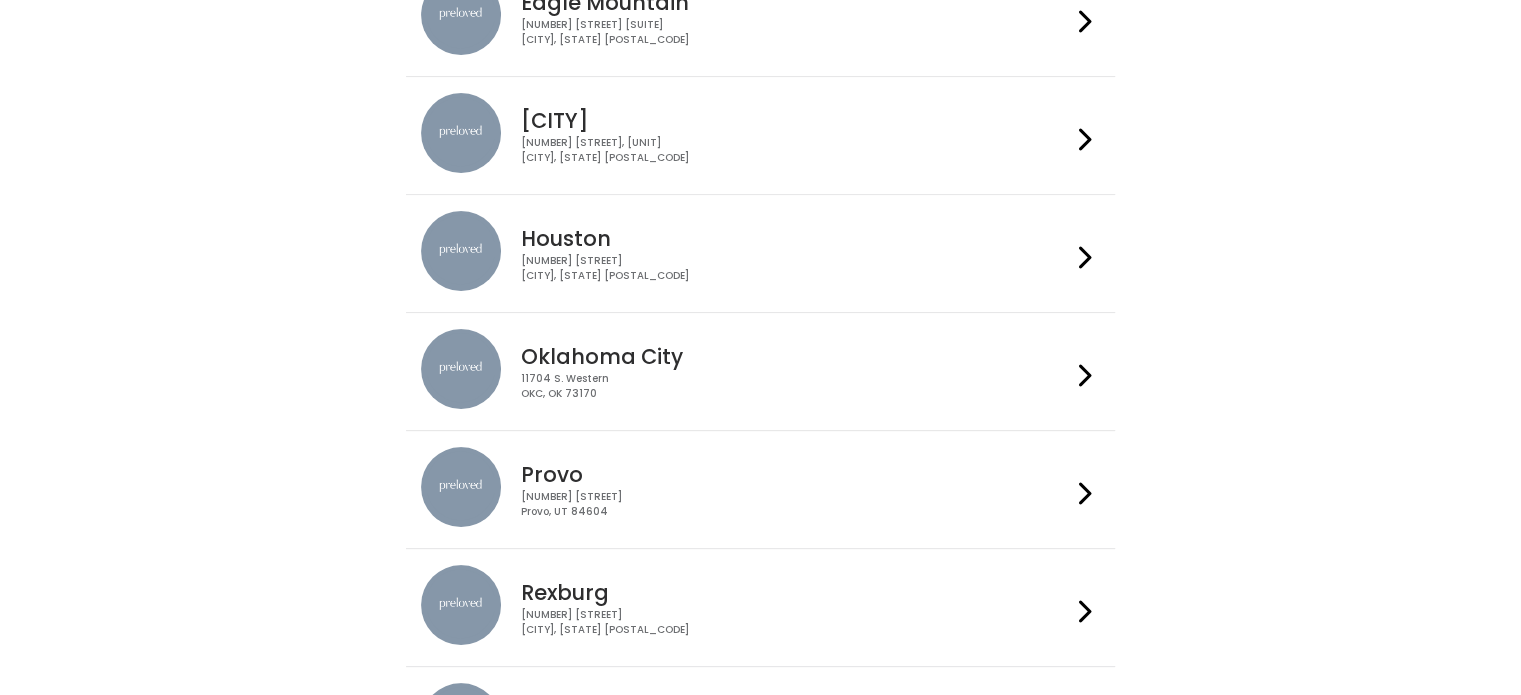 click on "Houston
3903 N Braeswood Blvd
Houston, TX 77025" at bounding box center [792, 247] 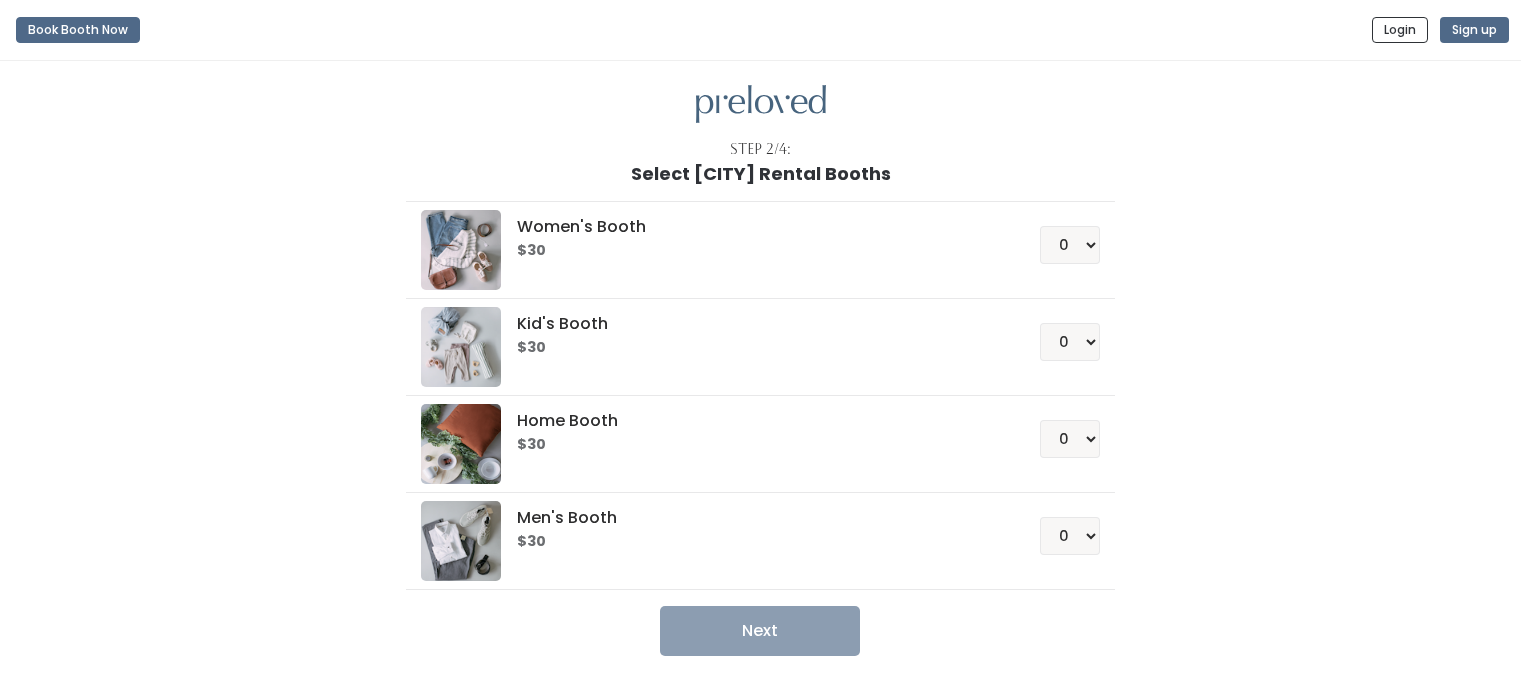 scroll, scrollTop: 0, scrollLeft: 0, axis: both 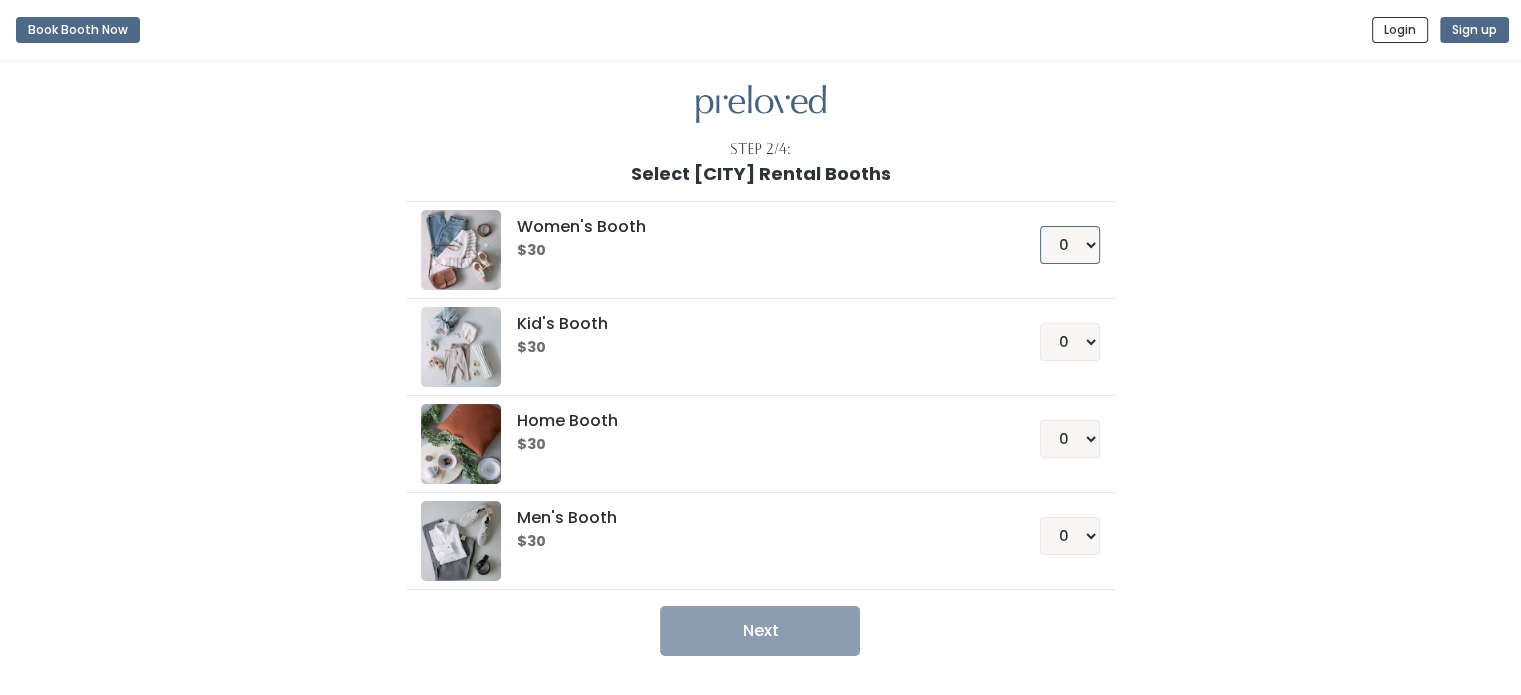 click on "0
1
2
3
4" at bounding box center (1070, 245) 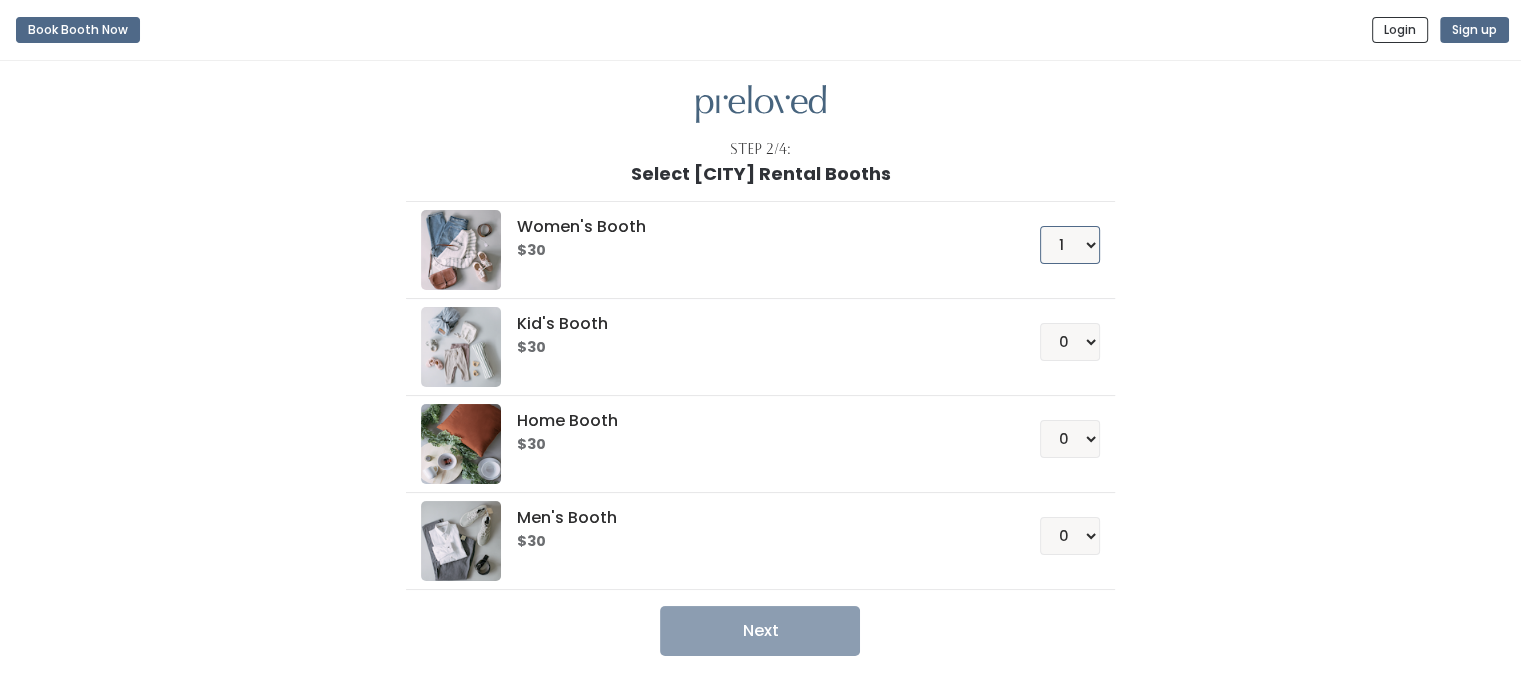 click on "0
1
2
3
4" at bounding box center (1070, 245) 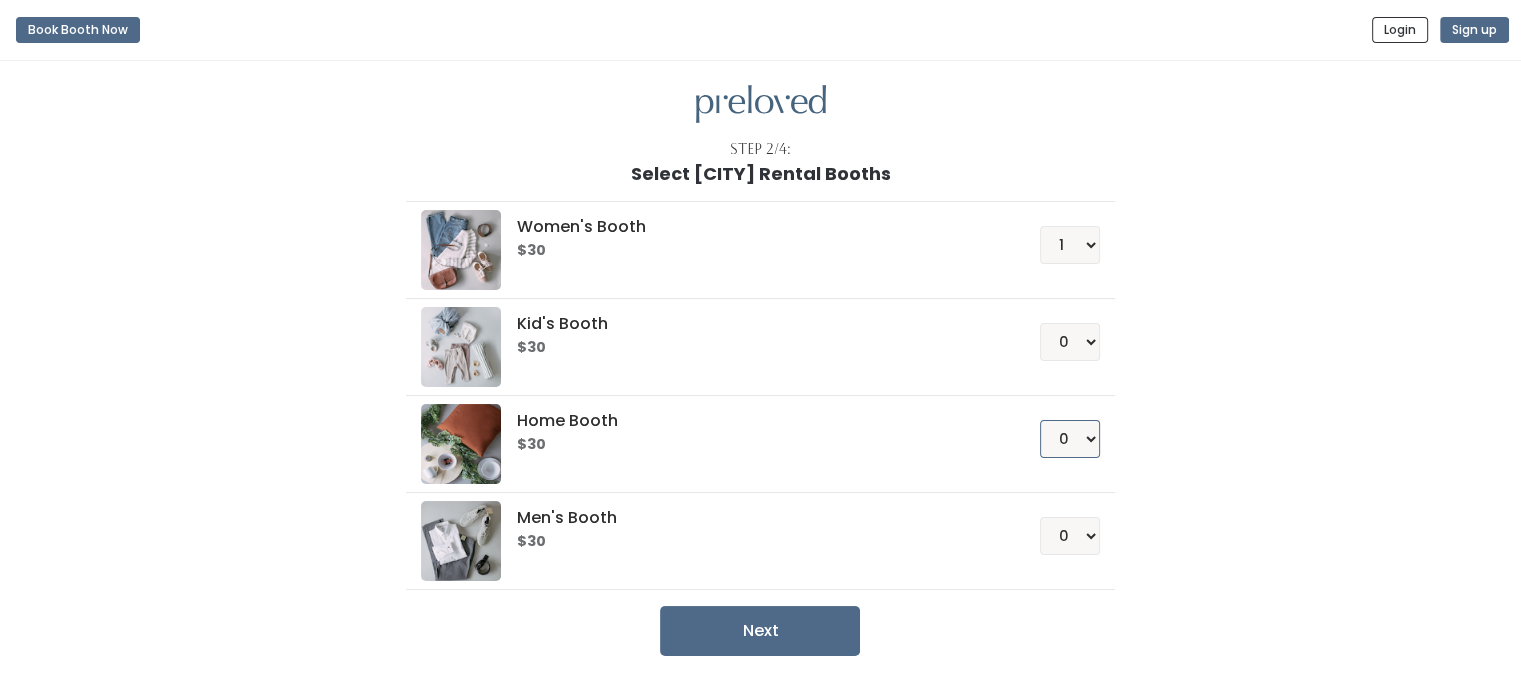 click on "0
1
2
3
4" at bounding box center [1070, 439] 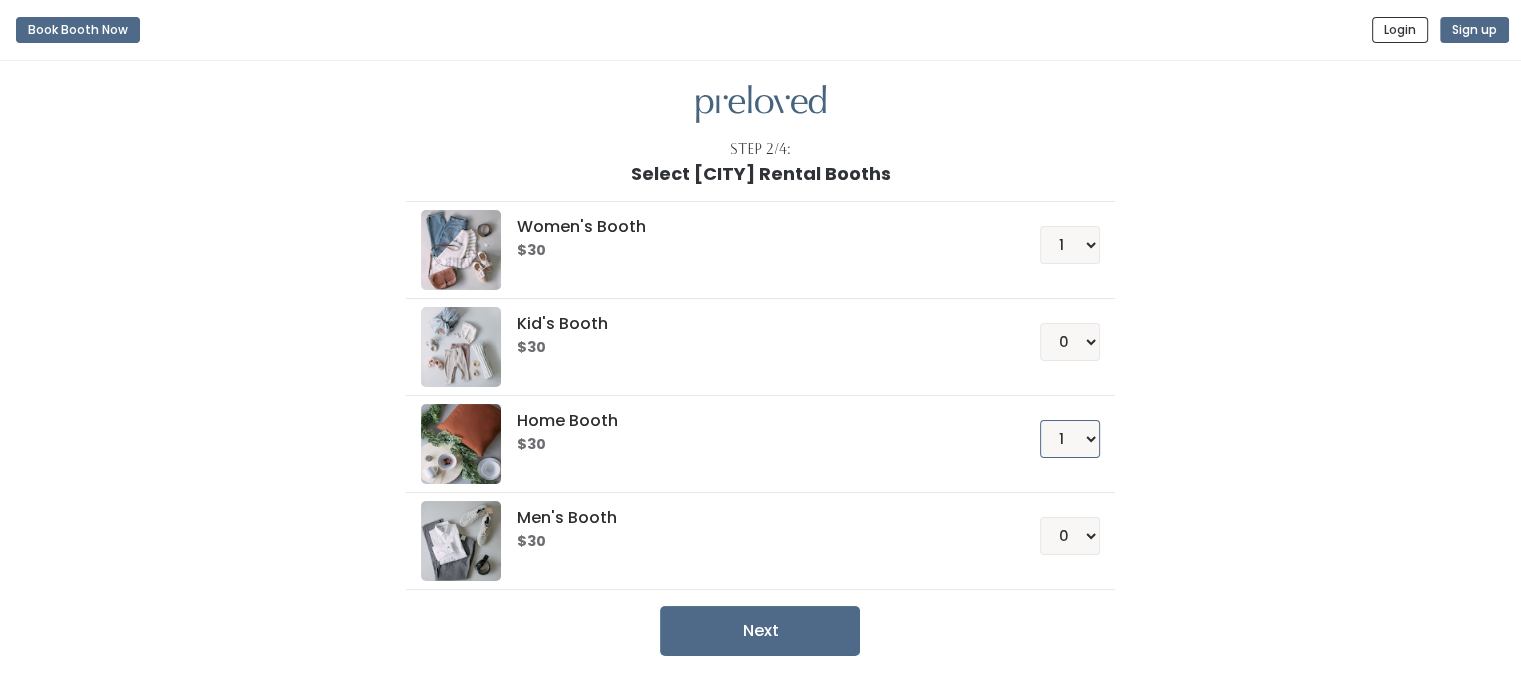 click on "0
1
2
3
4" at bounding box center [1070, 439] 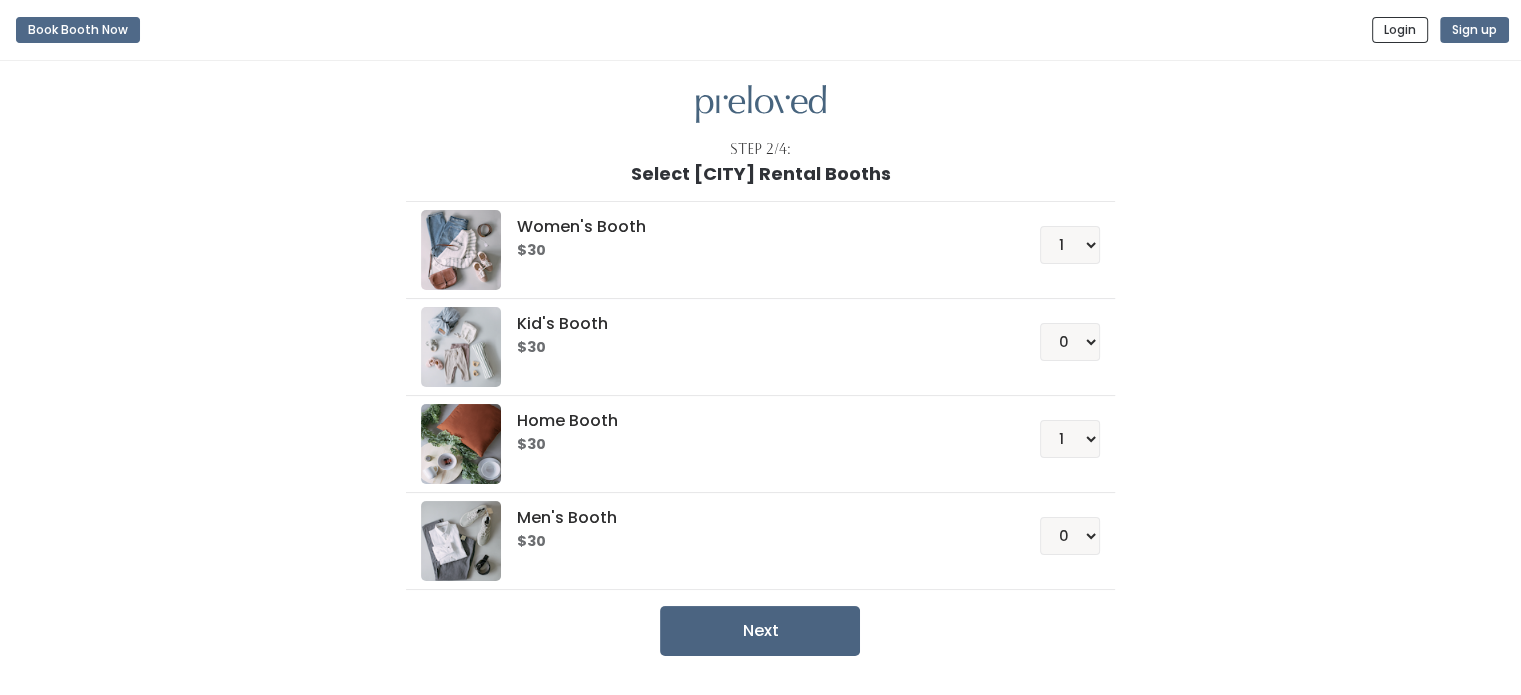 click on "Next" at bounding box center [760, 631] 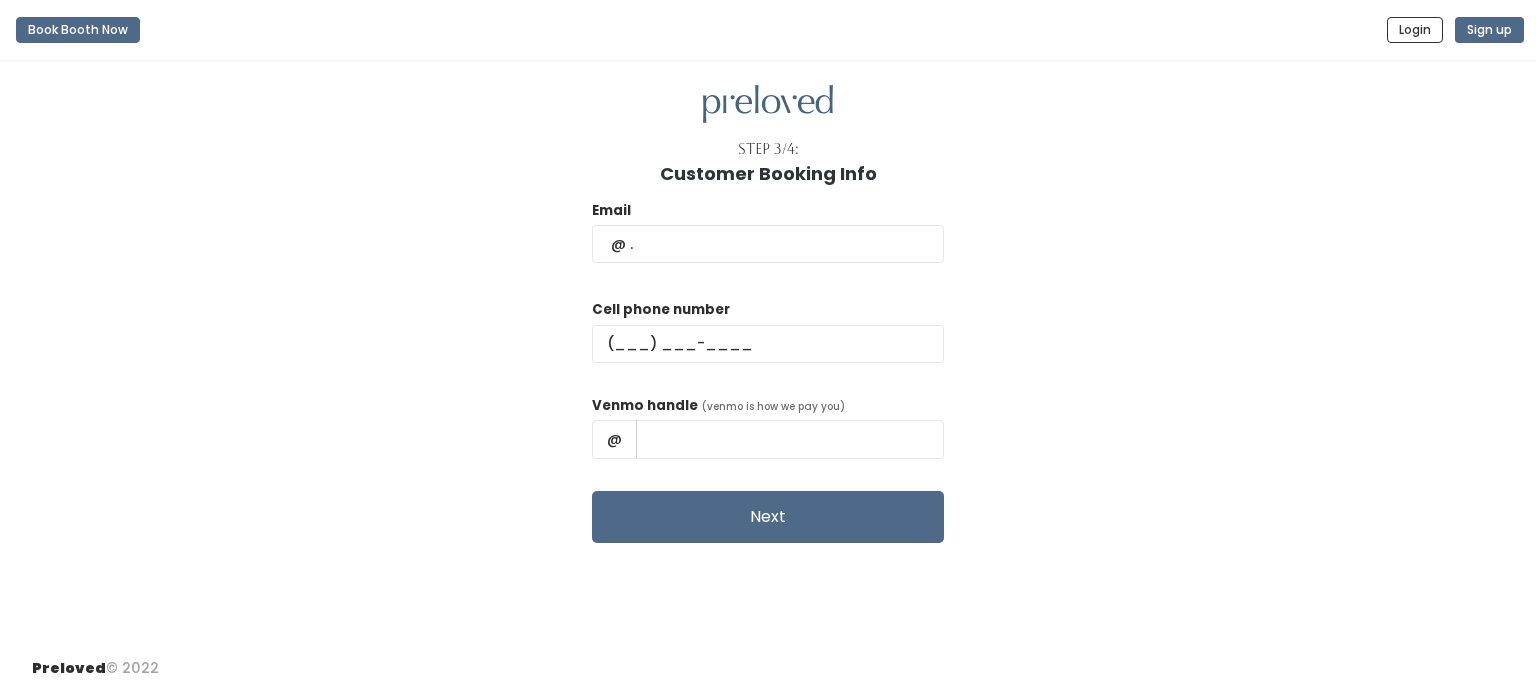 scroll, scrollTop: 0, scrollLeft: 0, axis: both 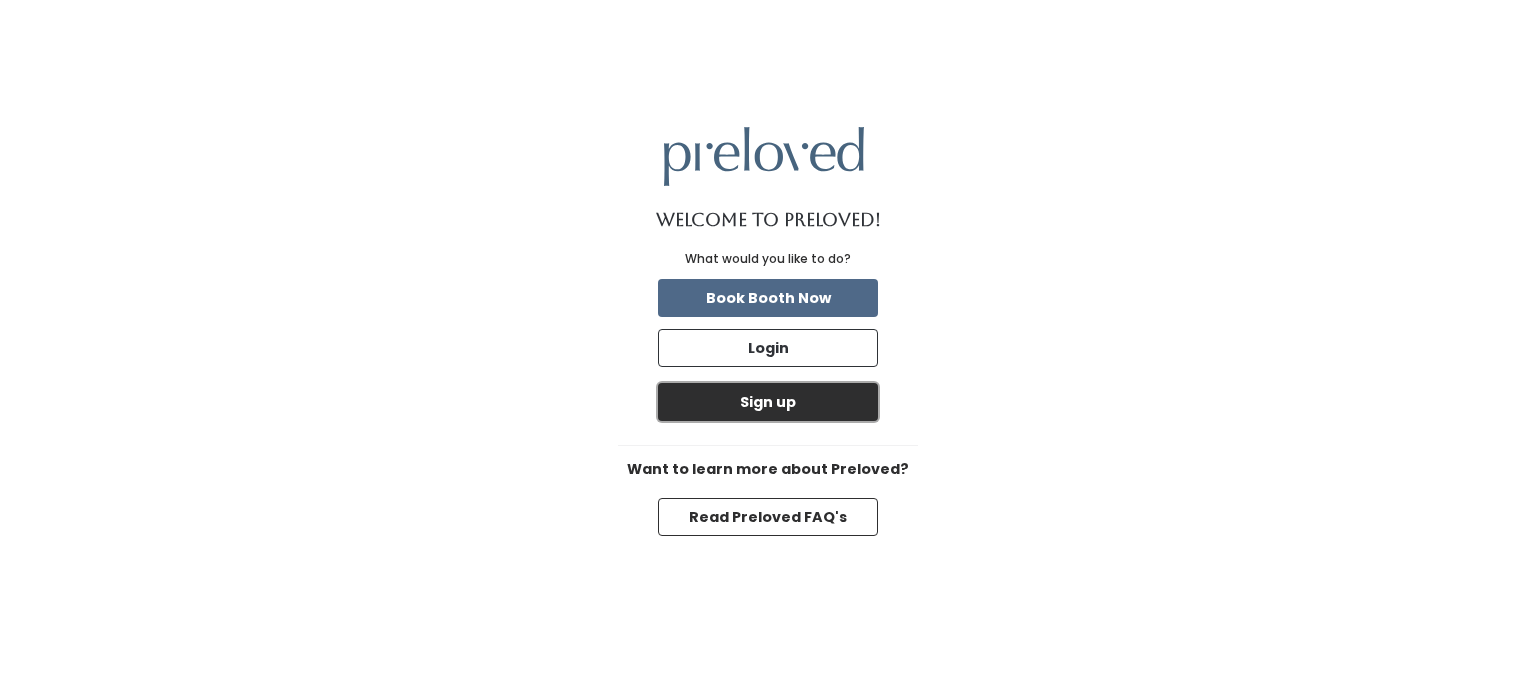click on "Sign up" at bounding box center (768, 402) 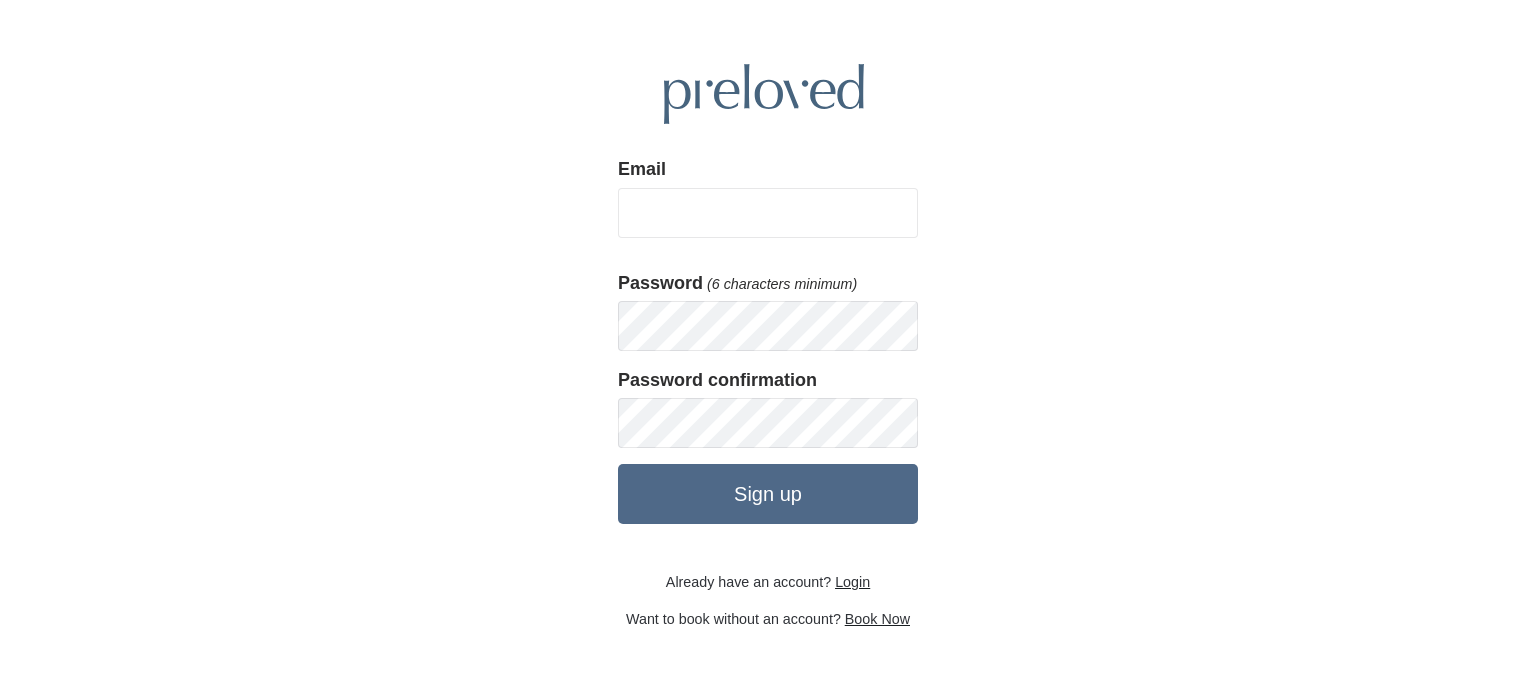 scroll, scrollTop: 0, scrollLeft: 0, axis: both 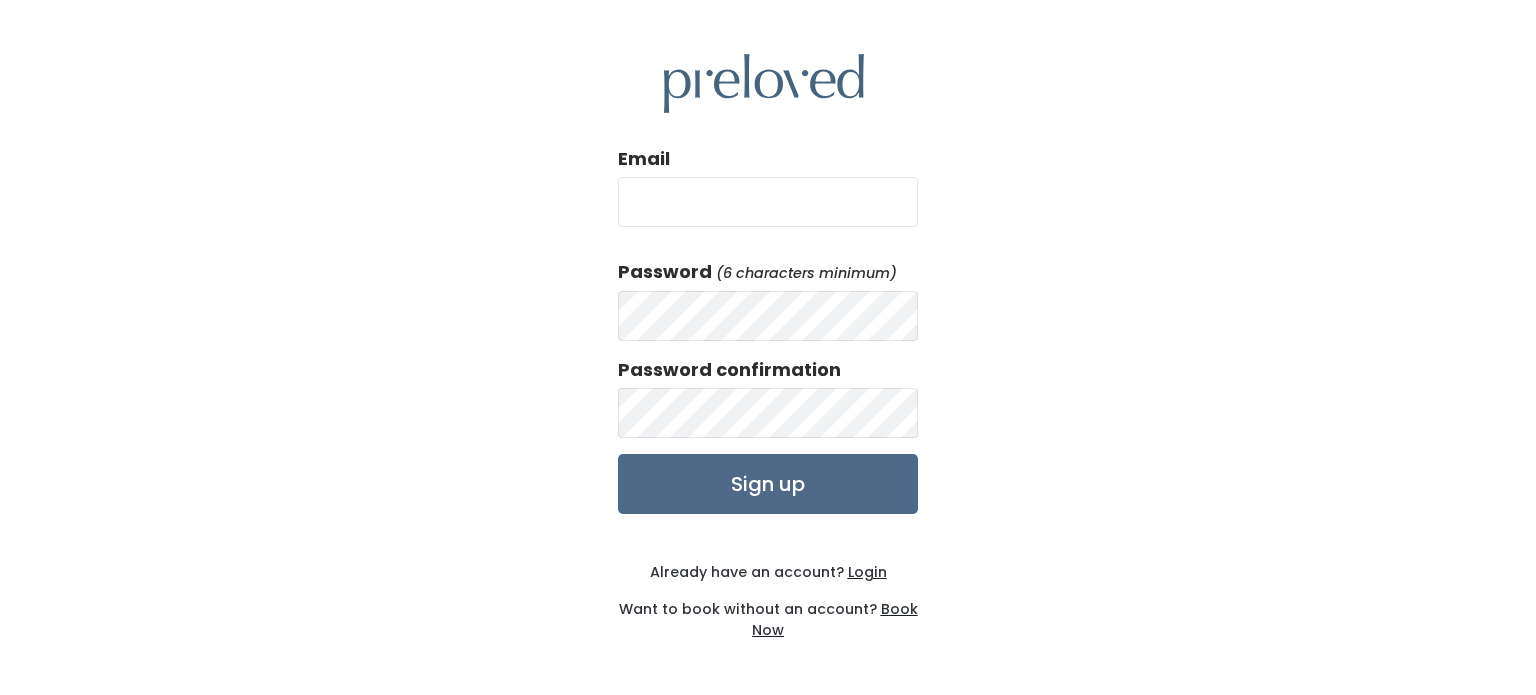 click on "Login" at bounding box center [867, 572] 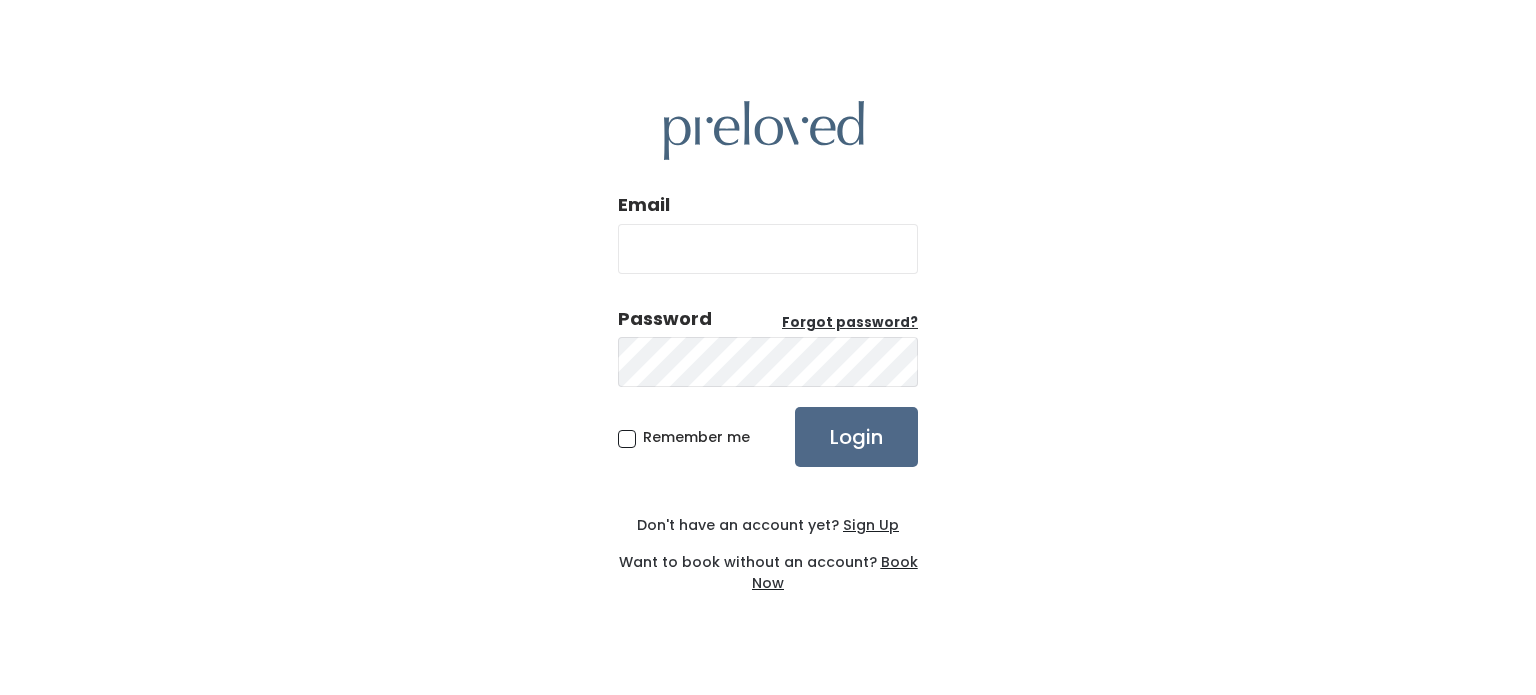 scroll, scrollTop: 0, scrollLeft: 0, axis: both 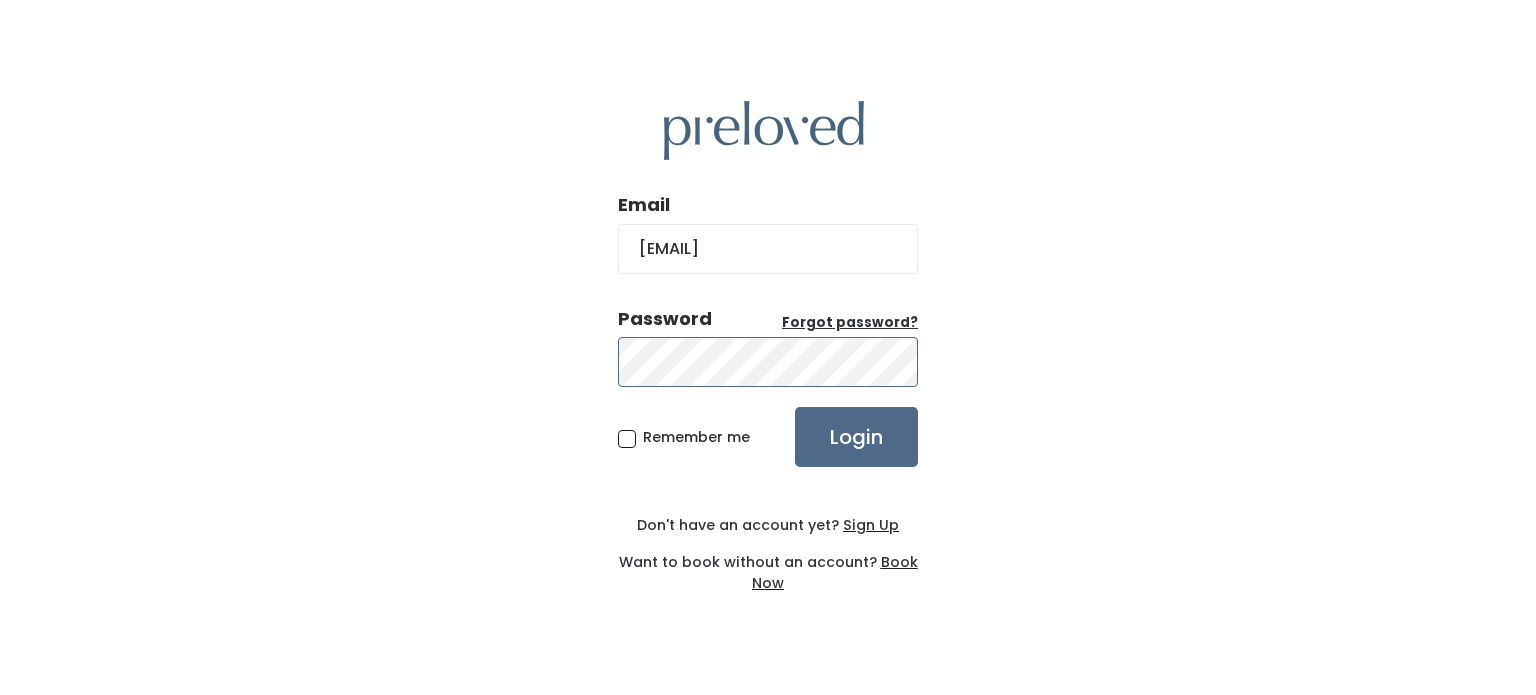 click on "Login" at bounding box center (856, 437) 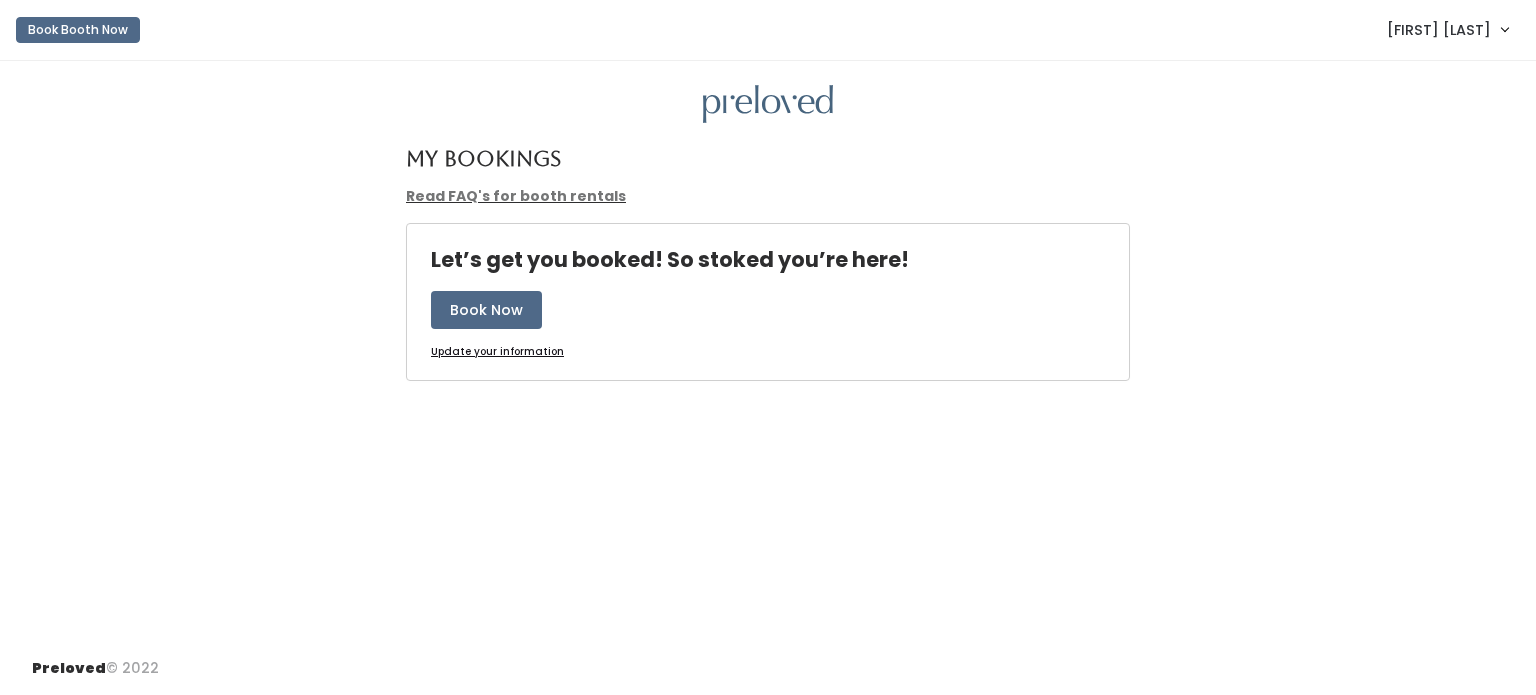 scroll, scrollTop: 0, scrollLeft: 0, axis: both 